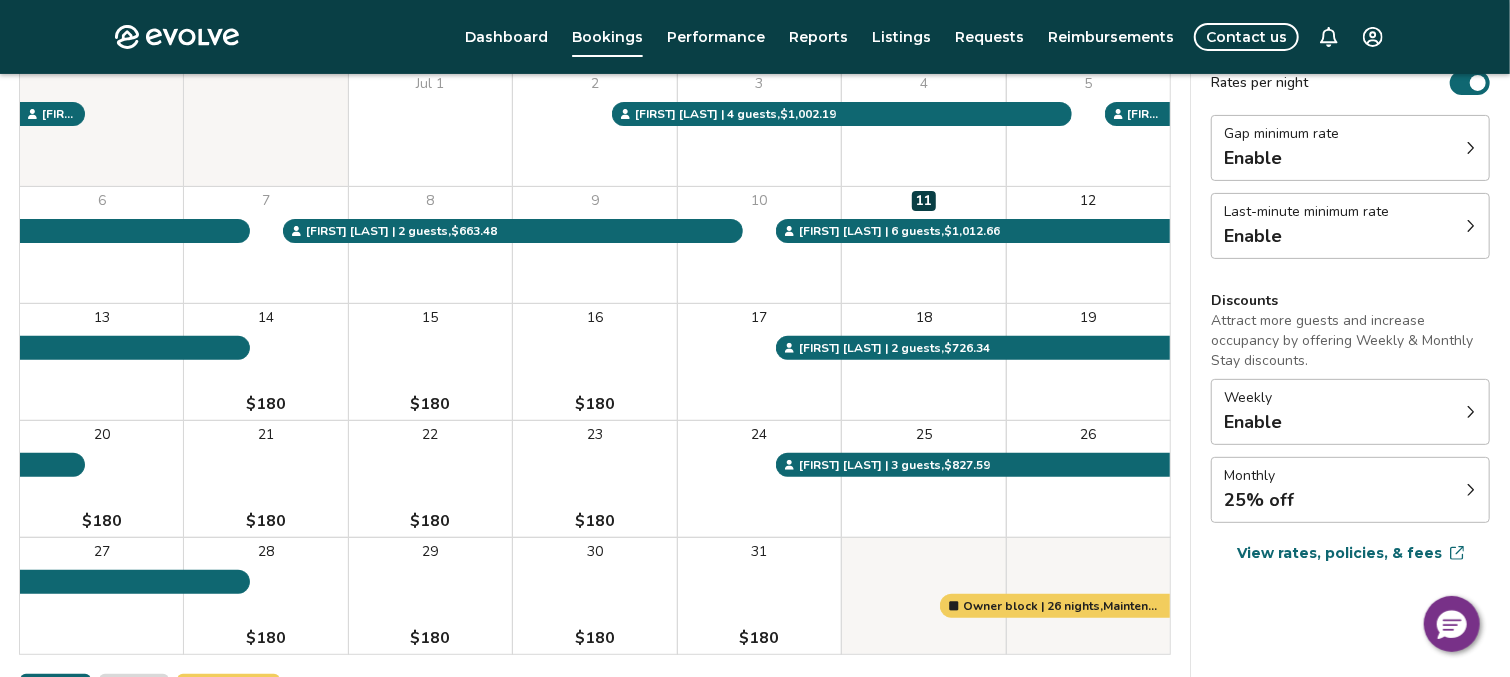 scroll, scrollTop: 106, scrollLeft: 0, axis: vertical 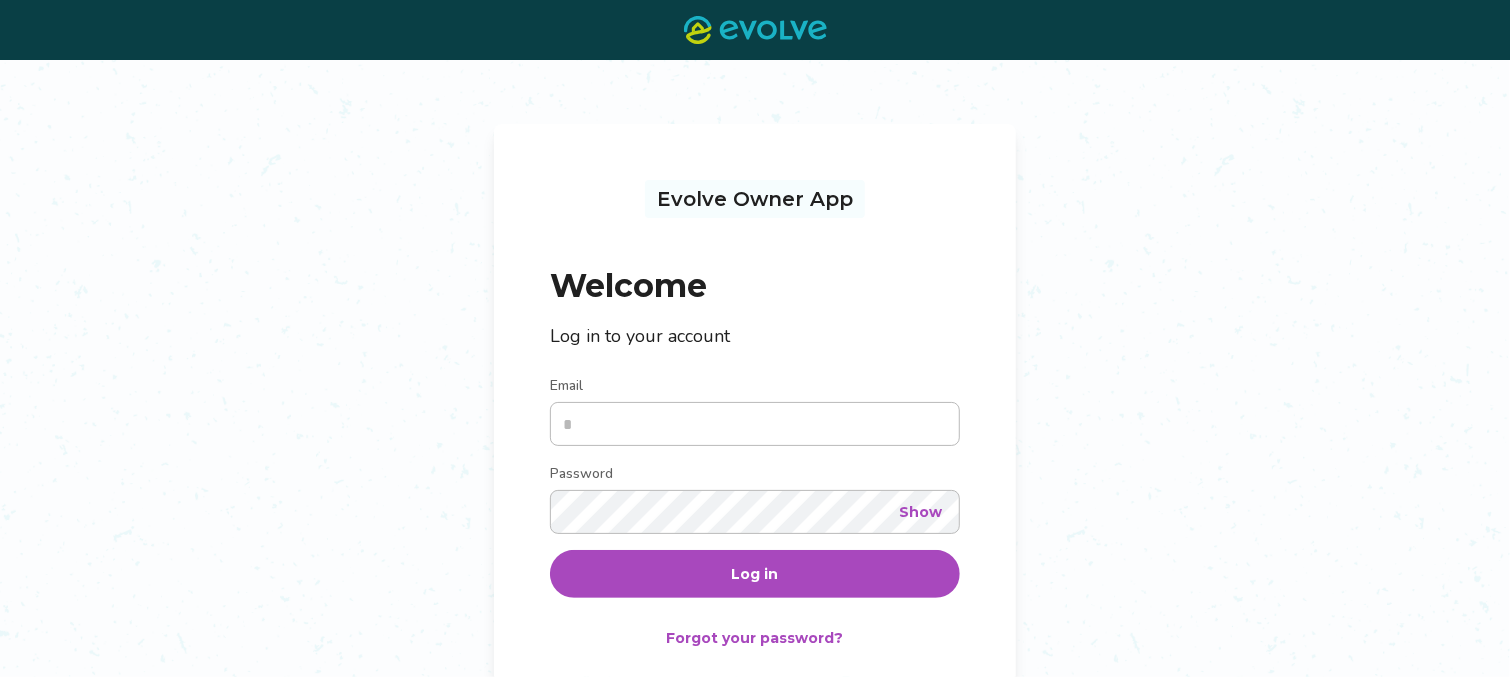 click 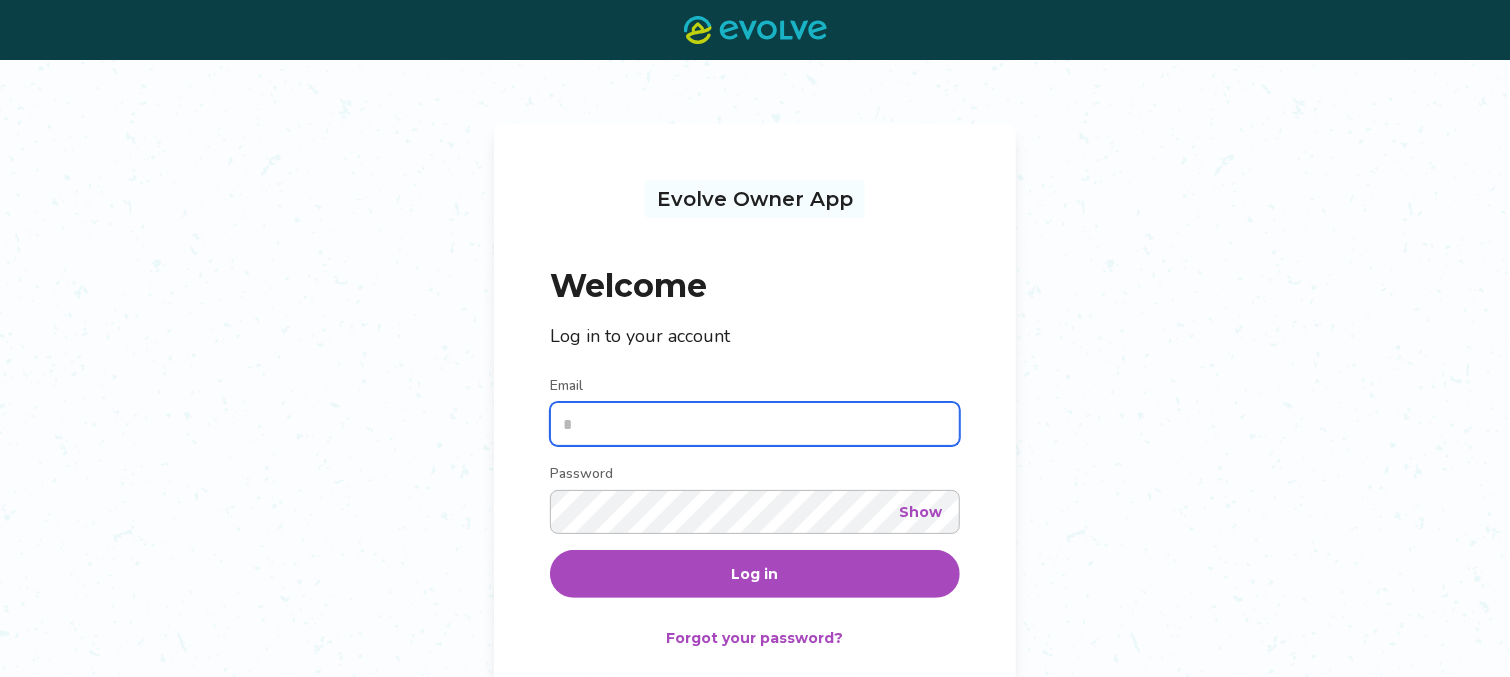 type on "**********" 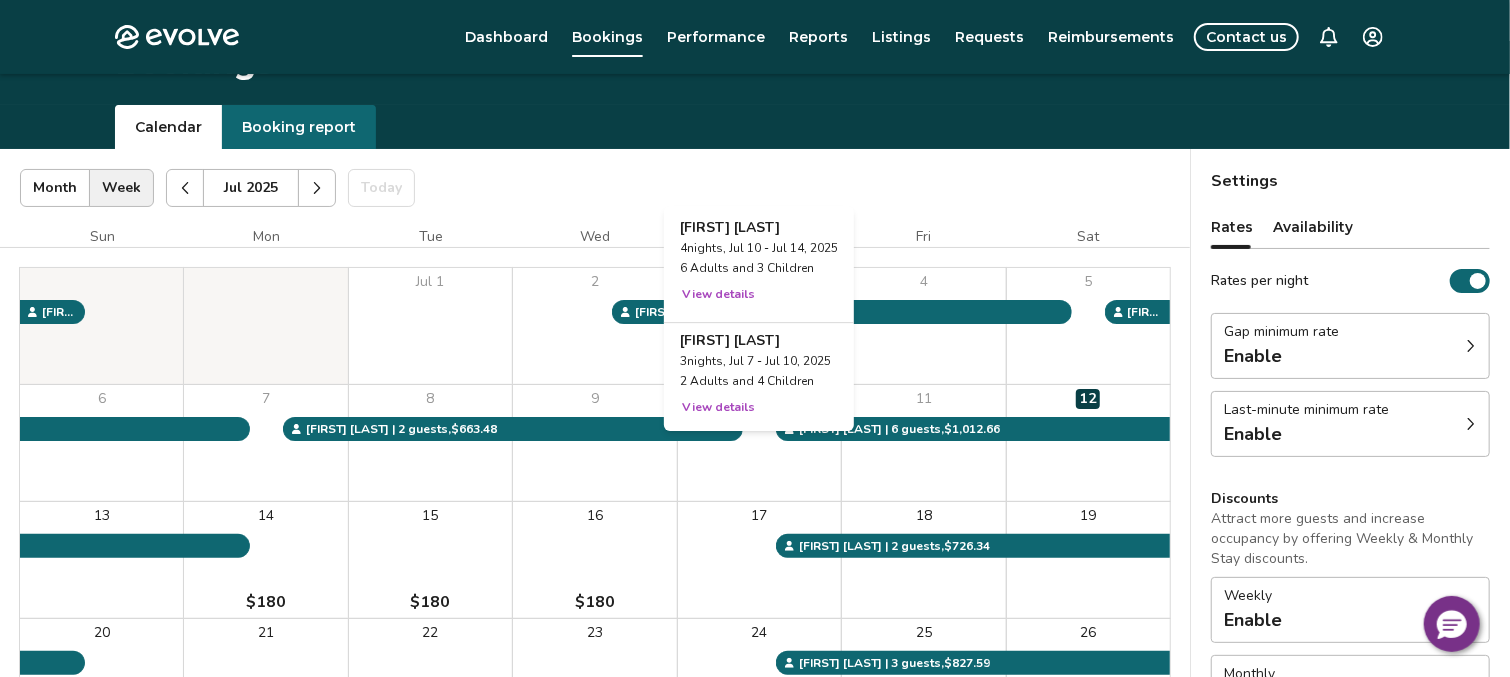 scroll, scrollTop: 0, scrollLeft: 0, axis: both 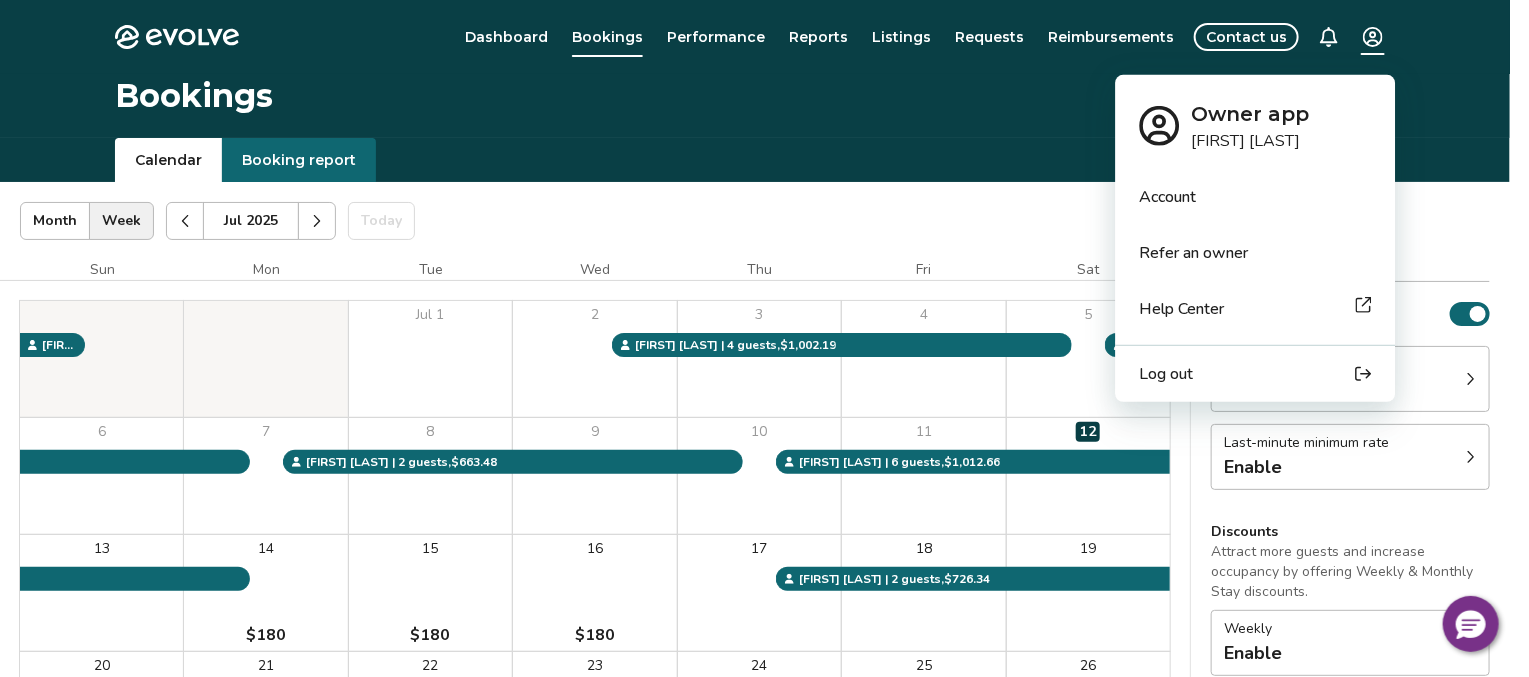 click on "Evolve Dashboard Bookings Performance Reports Listings Requests Reimbursements Contact us Bookings Calendar Booking report [MONTH] [YEAR]  | Views Month Week [MONTH] [YEAR] Today Settings The Blue Buffalo Cabin [MONTH] [YEAR] Sun Mon Tue Wed Thu Fri Sat [DAY] [DAY] [DAY] [DAY] [DAY] [DAY] [DAY] [DAY] [DAY] [DAY] [DAY] [DAY] [DAY] [DAY] [DAY] [DAY] [DAY] [DAY] [DAY] [DAY] [DAY] [DAY] [DAY] [DAY] [DAY] [DAY] [DAY] [DAY] [DAY] [DAY] [DAY] [DAY] Owner block | [NUMBER] nights,  Maintenance or Renovation [FIRST] [LAST] | 6 guests ,  [CURRENCY][AMOUNT] [FIRST] [LAST] | 2 guests ,  [CURRENCY][AMOUNT] [FIRST] [LAST] | 4 guests ,  [CURRENCY][AMOUNT] [FIRST] [LAST] | 9 guests ,  [CURRENCY][AMOUNT] [FIRST] [LAST] | 2 guests ,  [CURRENCY][AMOUNT] [FIRST] [LAST] | 3 guests ,  [CURRENCY][AMOUNT] [FIRST] [LAST] | 6 guests ,  [CURRENCY][AMOUNT] Booking Pending Evolve/Owner Settings Rates Availability Rates per night Gap minimum rate Enable Last-minute minimum rate Enable Discounts Attract more guests and increase occupancy by offering Weekly & Monthly Stay discounts. Weekly Enable Monthly 25% off View rates, policies, & fees Gap minimum rate Reduce your minimum rate by 20% (Fridays and Saturdays excluded)." at bounding box center (764, 517) 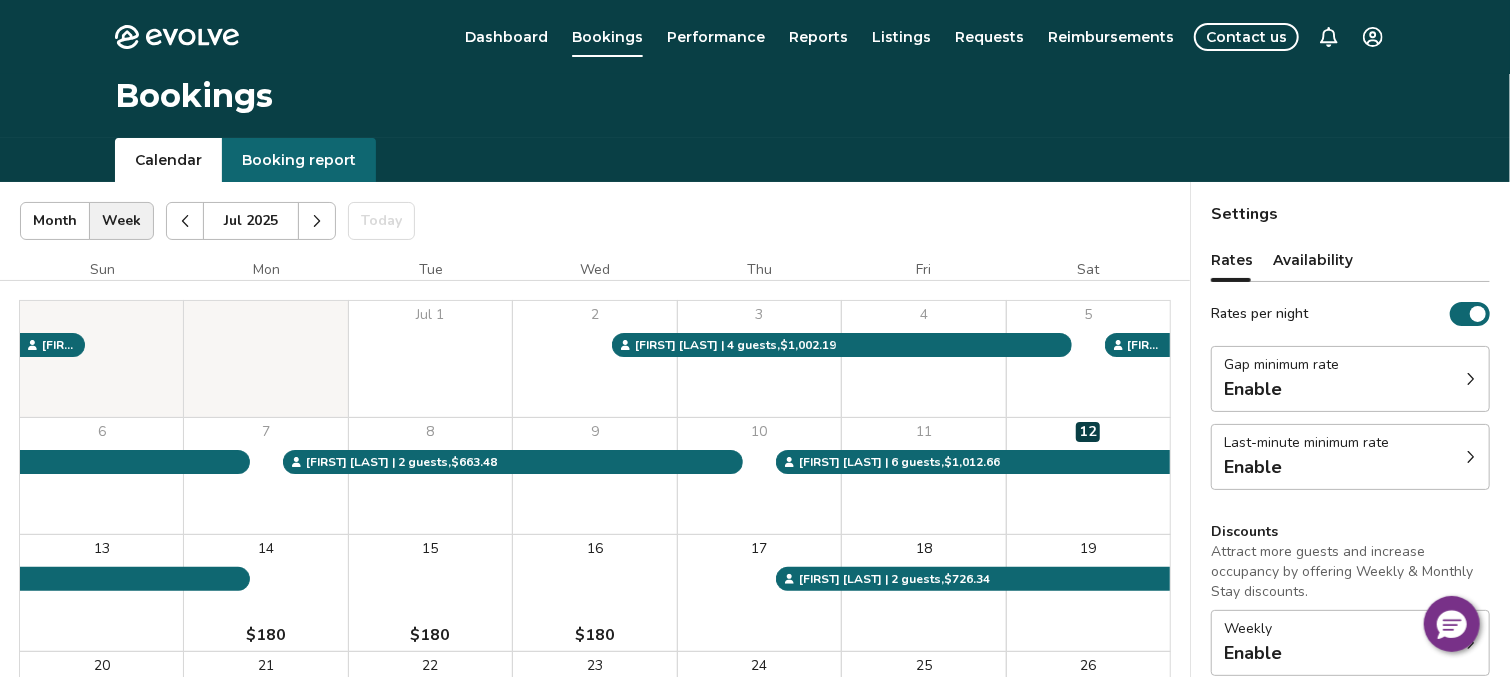 click on "Evolve Dashboard Bookings Performance Reports Listings Requests Reimbursements Contact us Bookings Calendar Booking report [MONTH] [YEAR]  | Views Month Week [MONTH] [YEAR] Today Settings The Blue Buffalo Cabin [MONTH] [YEAR] Sun Mon Tue Wed Thu Fri Sat [DAY] [DAY] [DAY] [DAY] [DAY] [DAY] [DAY] [DAY] [DAY] [DAY] [DAY] [DAY] [DAY] [DAY] [DAY] [DAY] [DAY] [DAY] [DAY] [DAY] [DAY] [DAY] [DAY] [DAY] [DAY] [DAY] [DAY] [DAY] [DAY] [DAY] [DAY] [DAY] Owner block | [NUMBER] nights,  Maintenance or Renovation [FIRST] [LAST] | 6 guests ,  [CURRENCY][AMOUNT] [FIRST] [LAST] | 2 guests ,  [CURRENCY][AMOUNT] [FIRST] [LAST] | 4 guests ,  [CURRENCY][AMOUNT] [FIRST] [LAST] | 9 guests ,  [CURRENCY][AMOUNT] [FIRST] [LAST] | 2 guests ,  [CURRENCY][AMOUNT] [FIRST] [LAST] | 3 guests ,  [CURRENCY][AMOUNT] [FIRST] [LAST] | 6 guests ,  [CURRENCY][AMOUNT] Booking Pending Evolve/Owner Settings Rates Availability Rates per night Gap minimum rate Enable Last-minute minimum rate Enable Discounts Attract more guests and increase occupancy by offering Weekly & Monthly Stay discounts. Weekly Enable Monthly 25% off View rates, policies, & fees Gap minimum rate Reduce your minimum rate by 20% (Fridays and Saturdays excluded)." at bounding box center (755, 517) 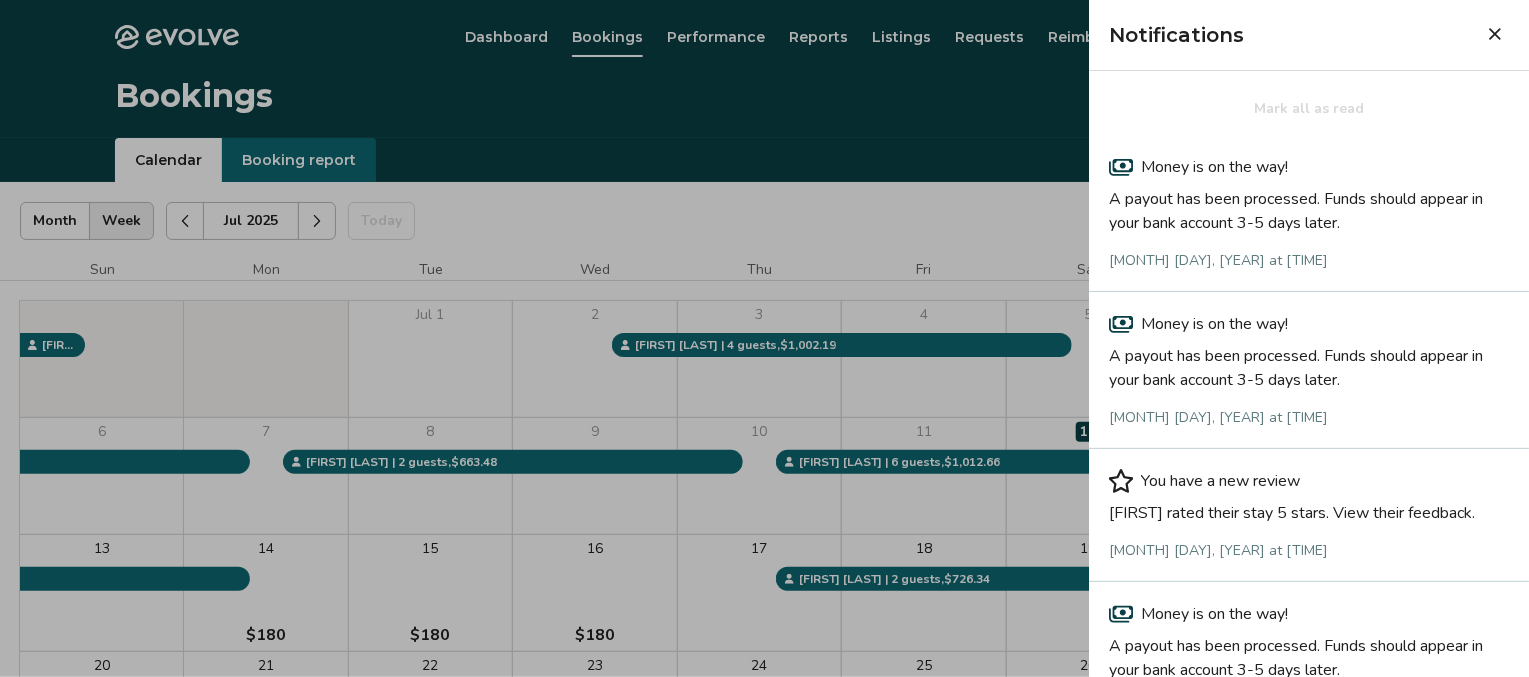 click on "A payout has been processed. Funds should appear in your bank account 3-5 days later." at bounding box center (1309, 207) 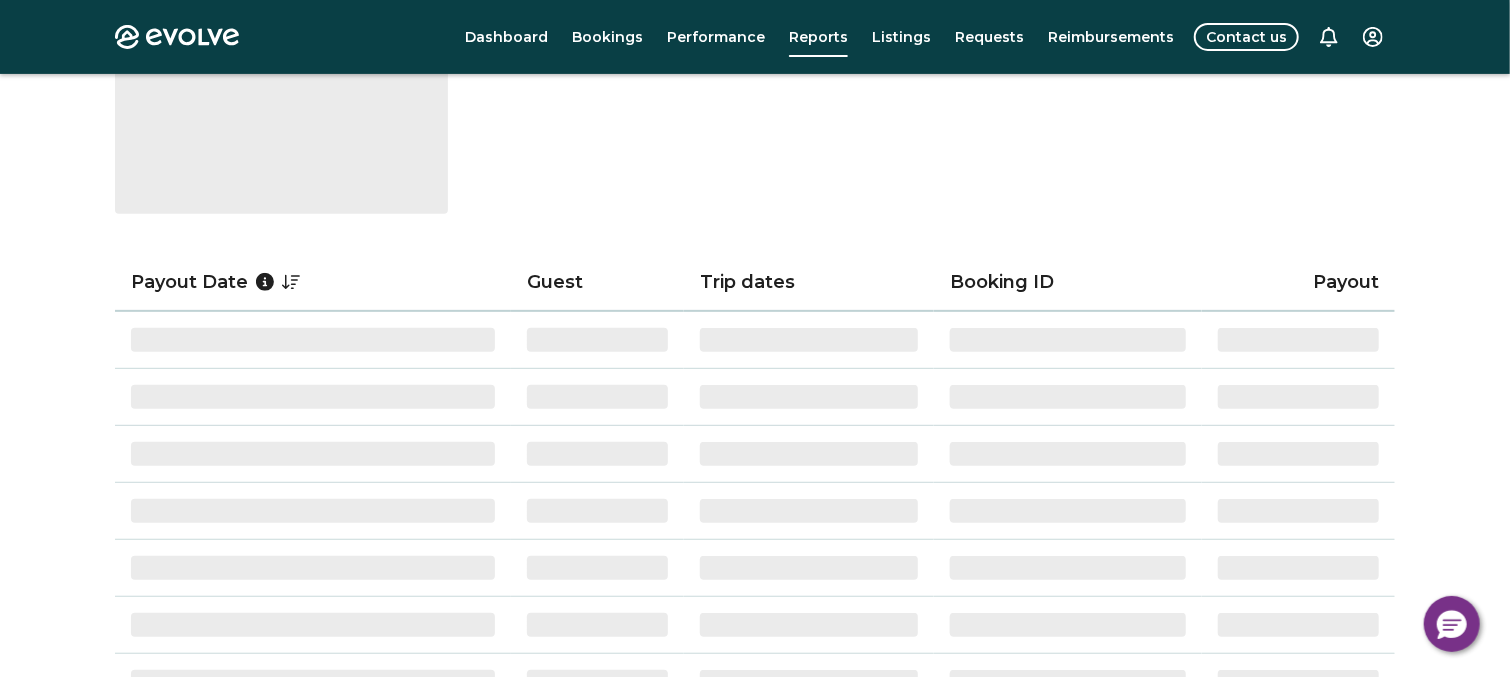 scroll, scrollTop: 375, scrollLeft: 0, axis: vertical 